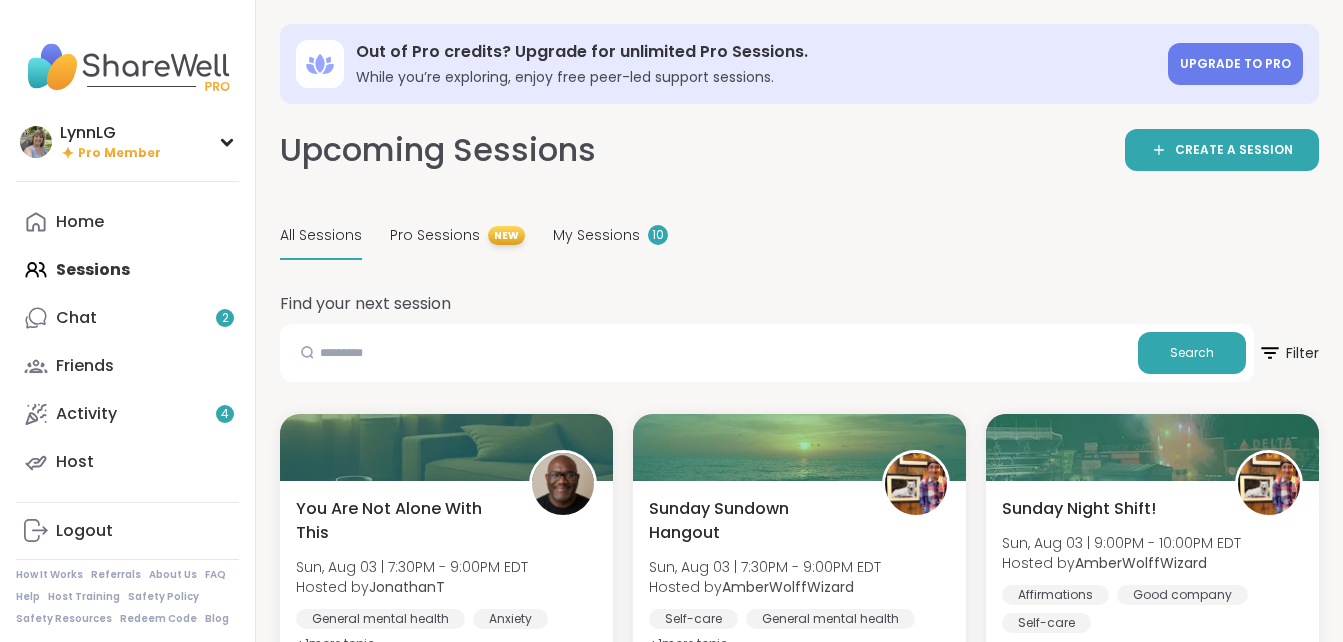 scroll, scrollTop: 595, scrollLeft: 0, axis: vertical 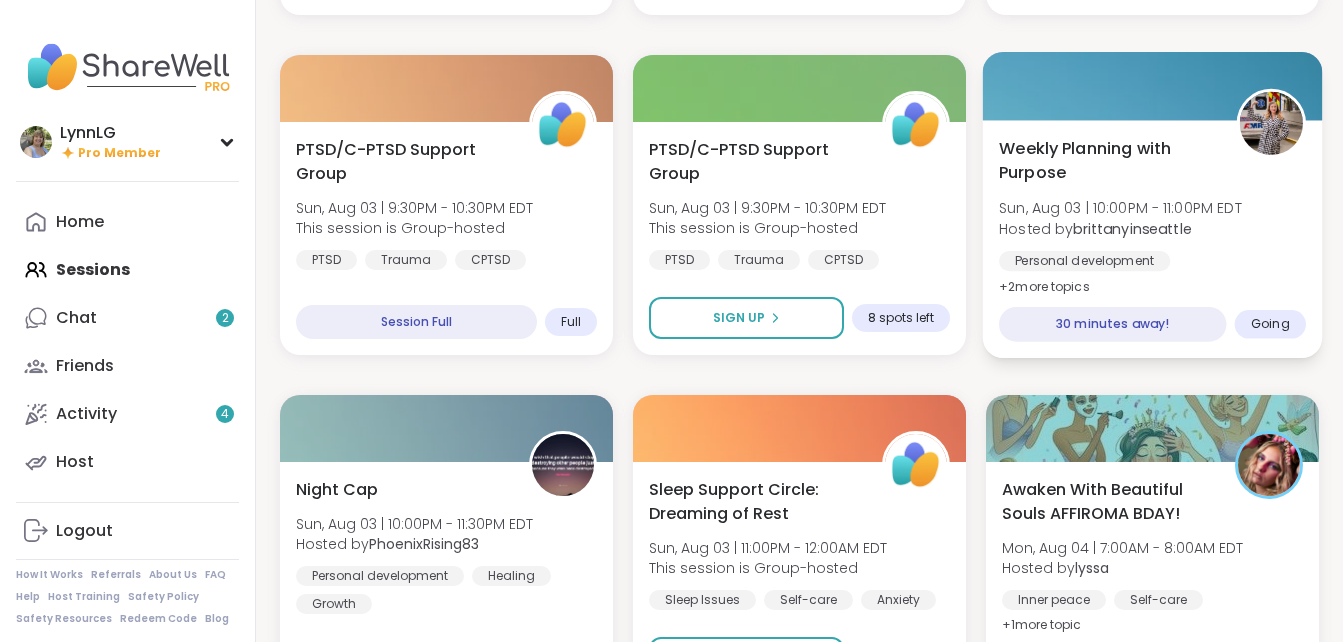 click on "Weekly Planning with Purpose" at bounding box center (1106, 160) 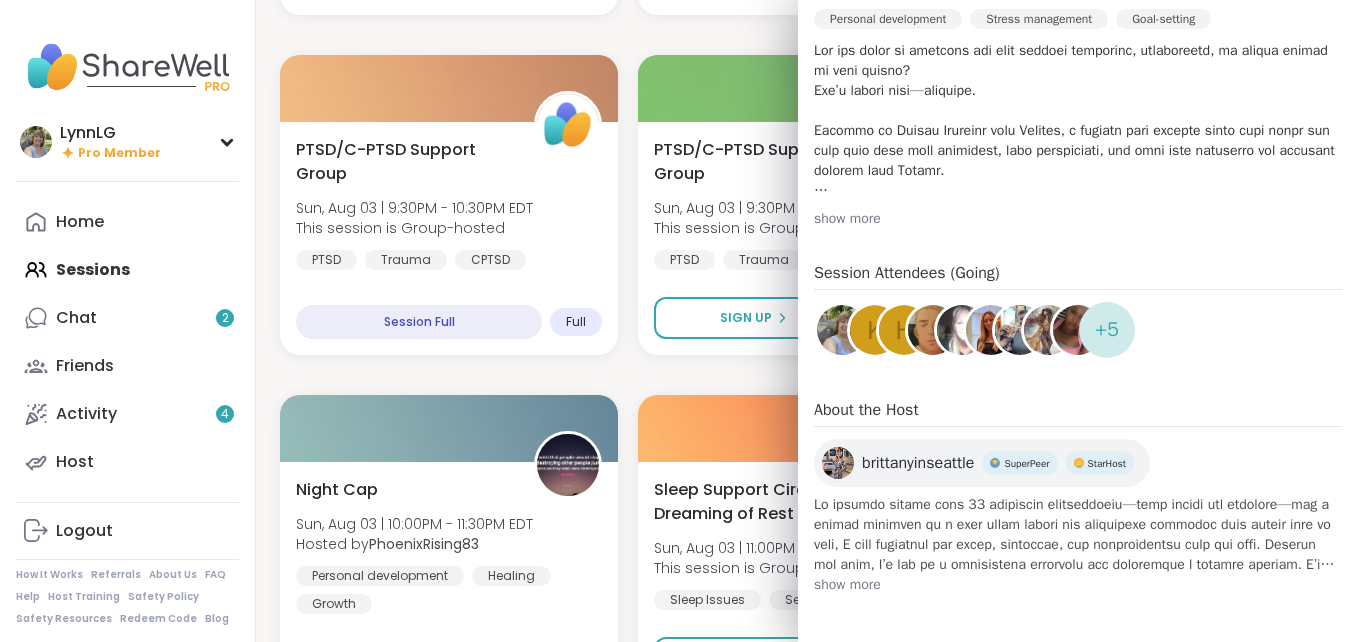 scroll, scrollTop: 610, scrollLeft: 0, axis: vertical 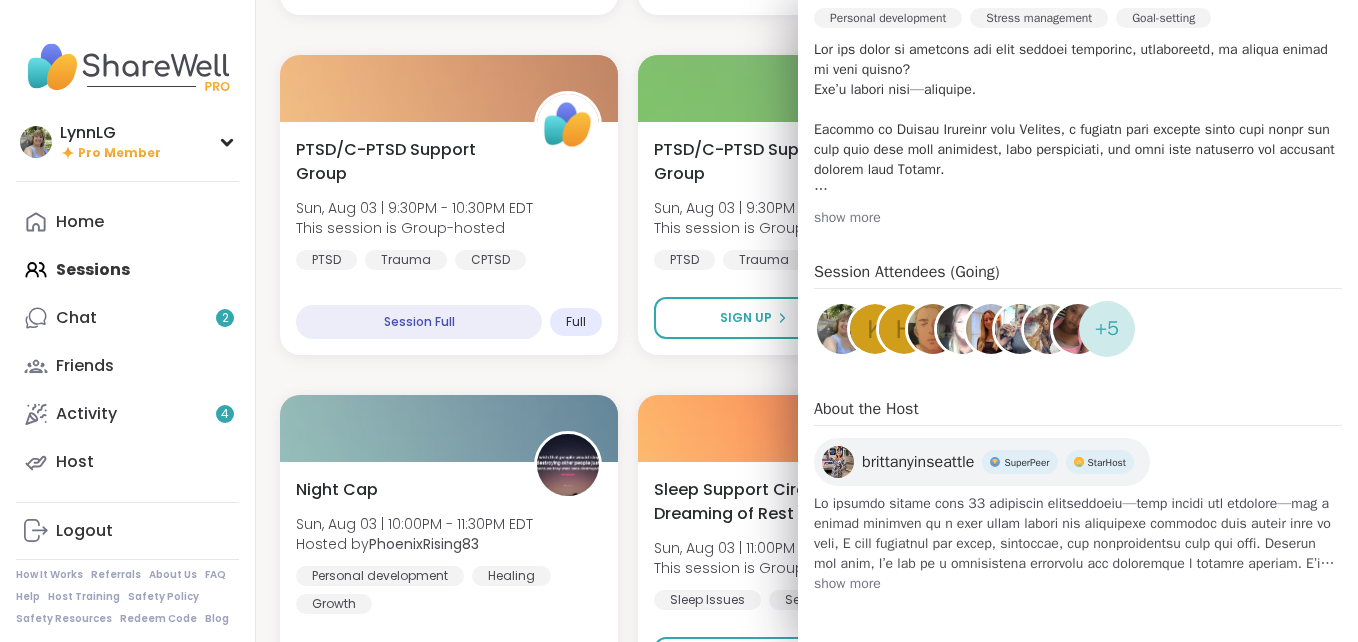 click on "show more" at bounding box center (1078, 584) 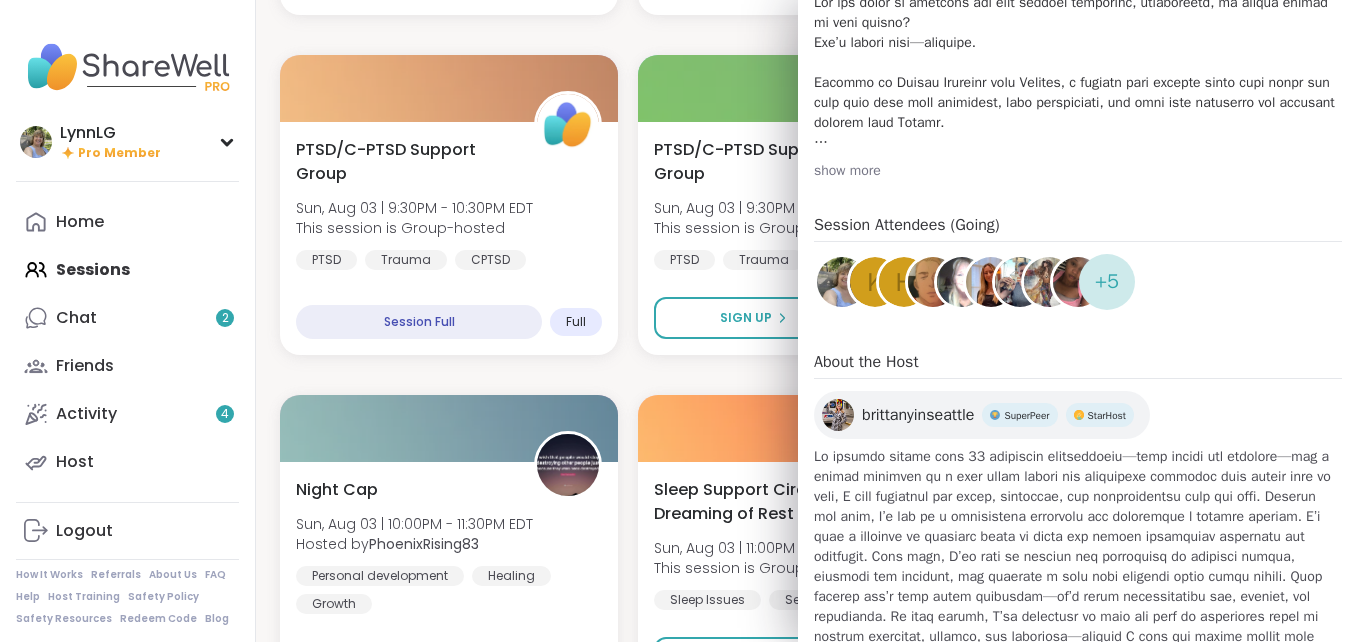 scroll, scrollTop: 656, scrollLeft: 0, axis: vertical 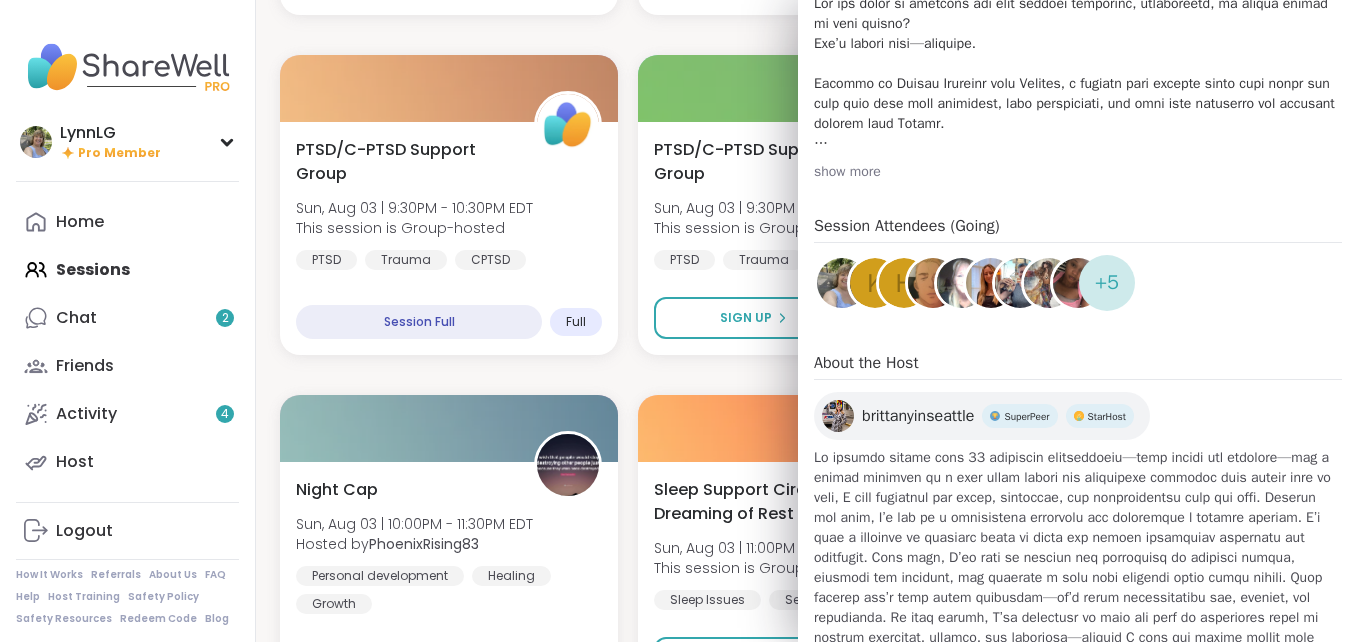 click on "Session Attendees   (Going) k h + 5" at bounding box center (1078, 266) 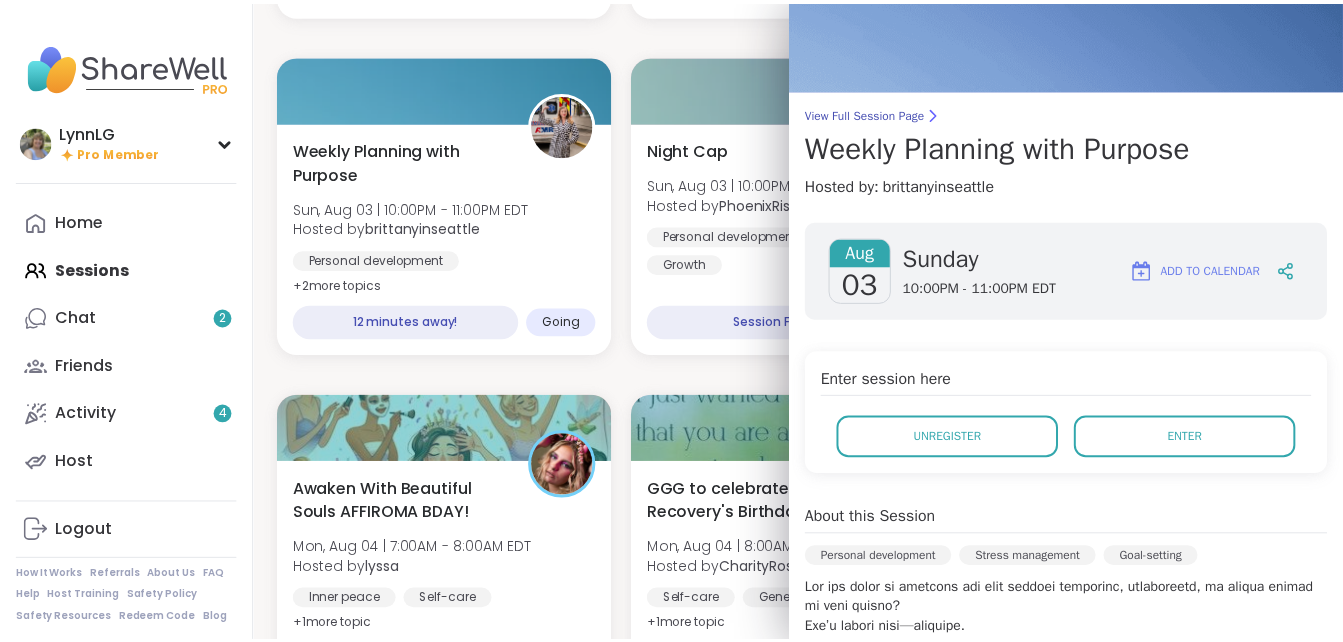 scroll, scrollTop: 371, scrollLeft: 0, axis: vertical 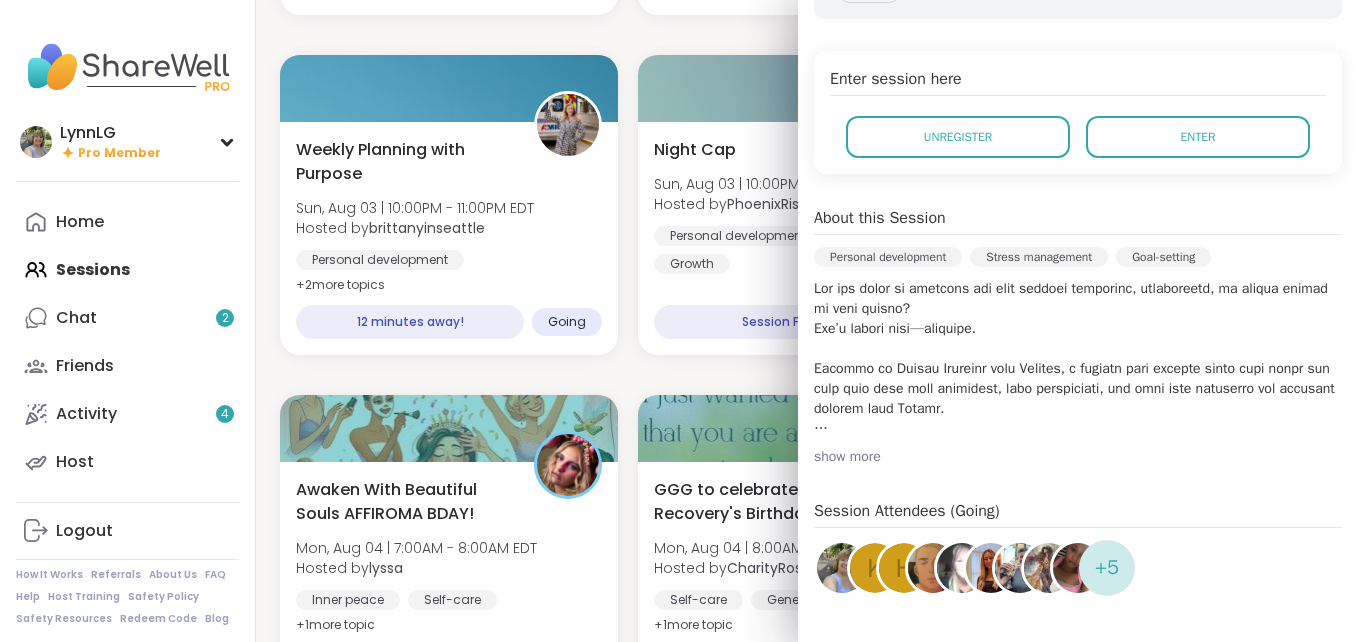 click on "Session Attendees   (Going) k h + 5" at bounding box center (1078, 551) 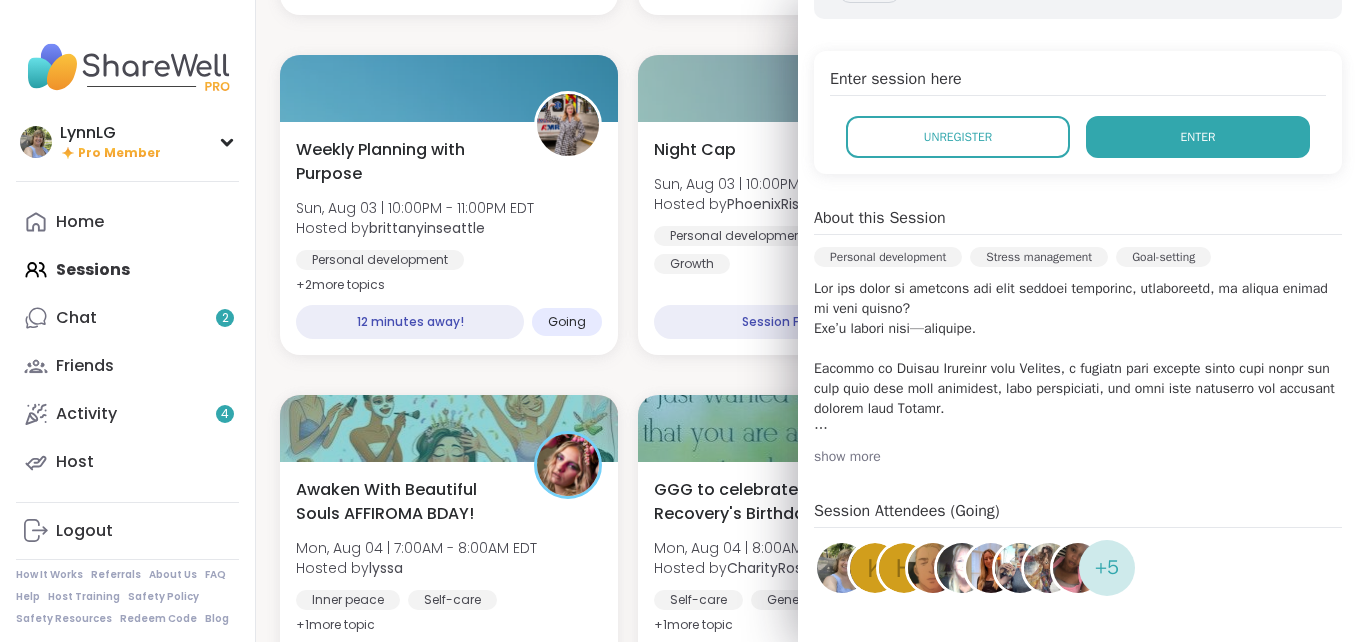 click on "Enter" at bounding box center [1198, 137] 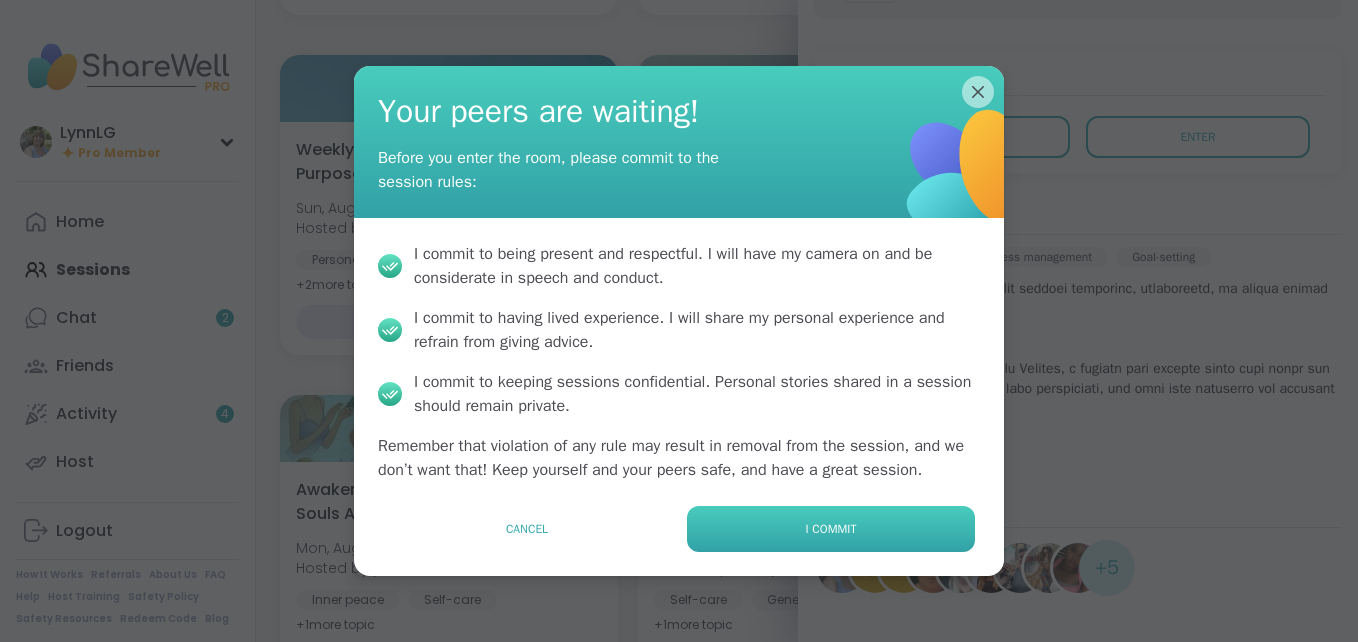 click on "I commit" at bounding box center [831, 529] 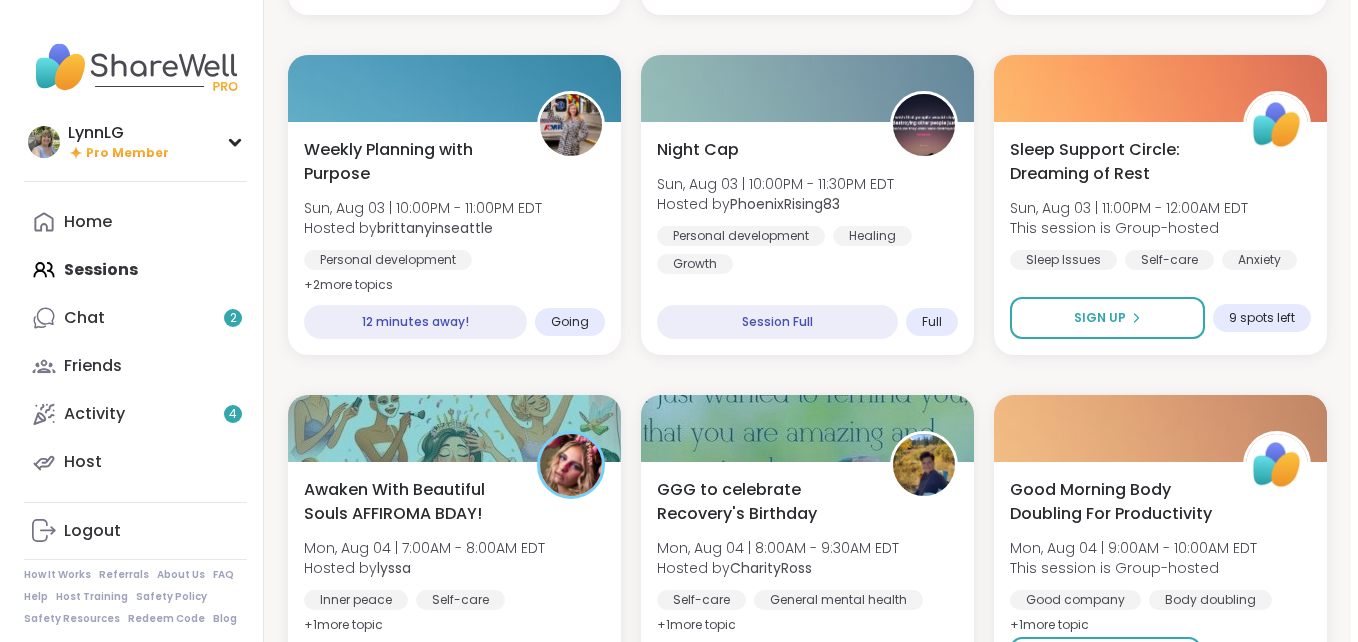 scroll, scrollTop: 0, scrollLeft: 0, axis: both 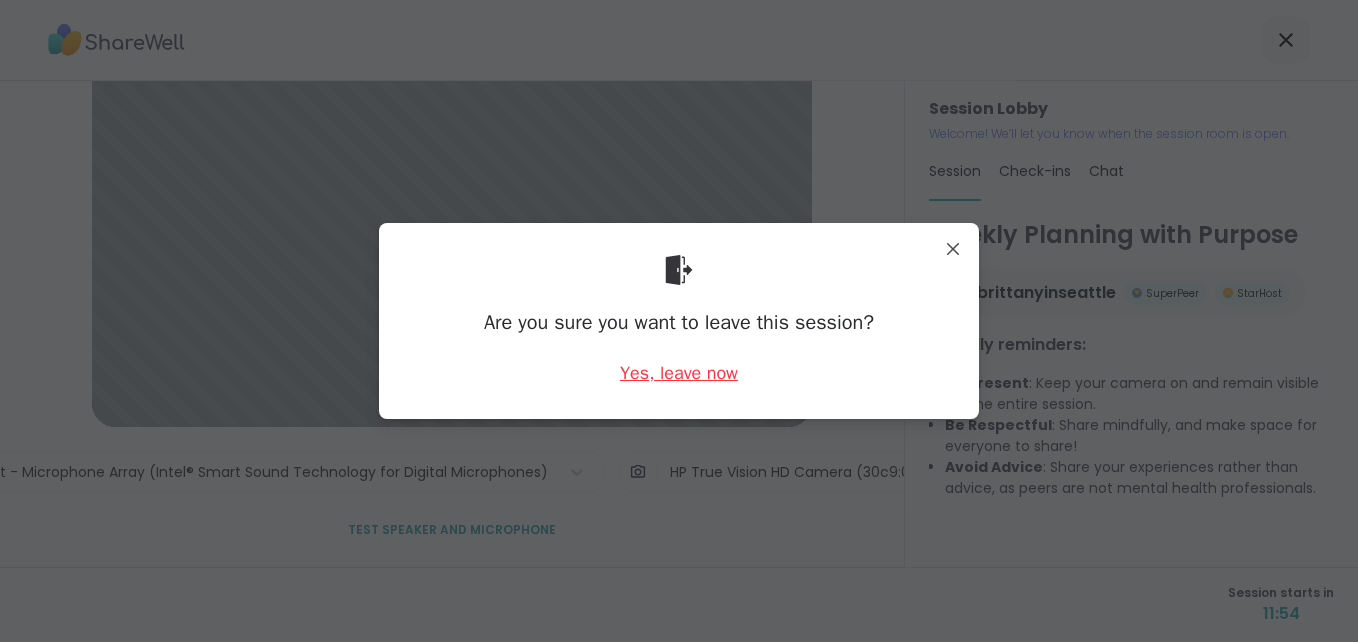 click on "Yes, leave now" at bounding box center [679, 373] 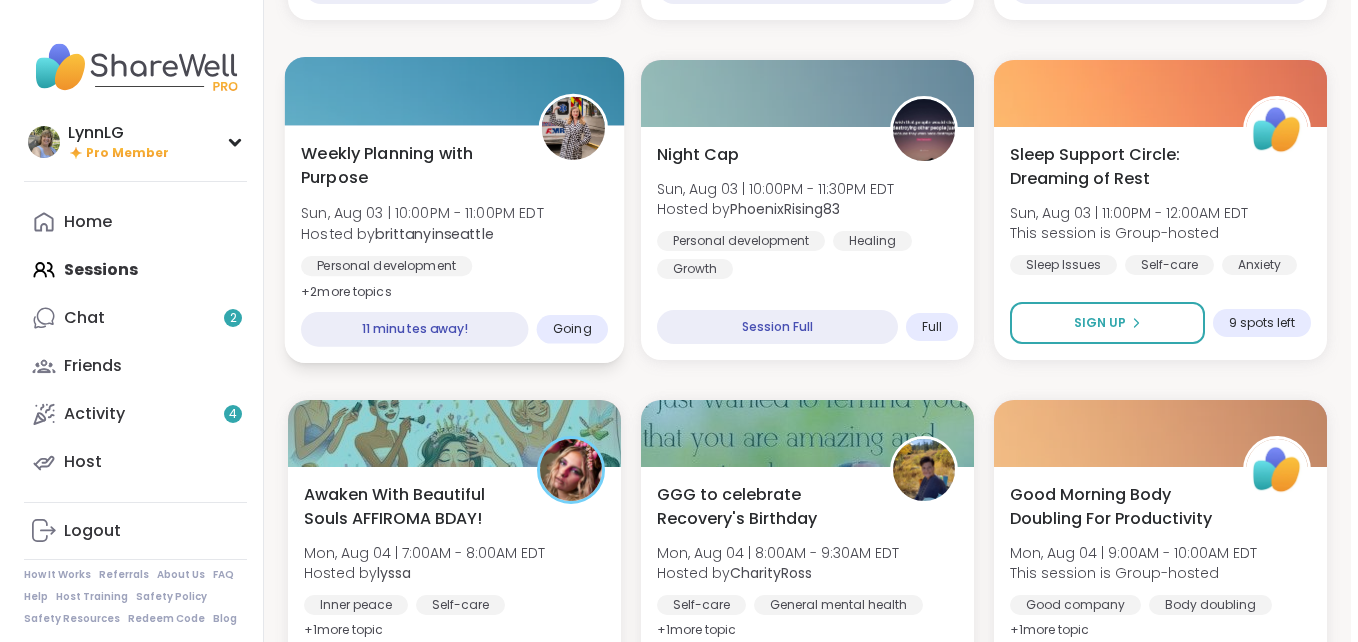 scroll, scrollTop: 591, scrollLeft: 0, axis: vertical 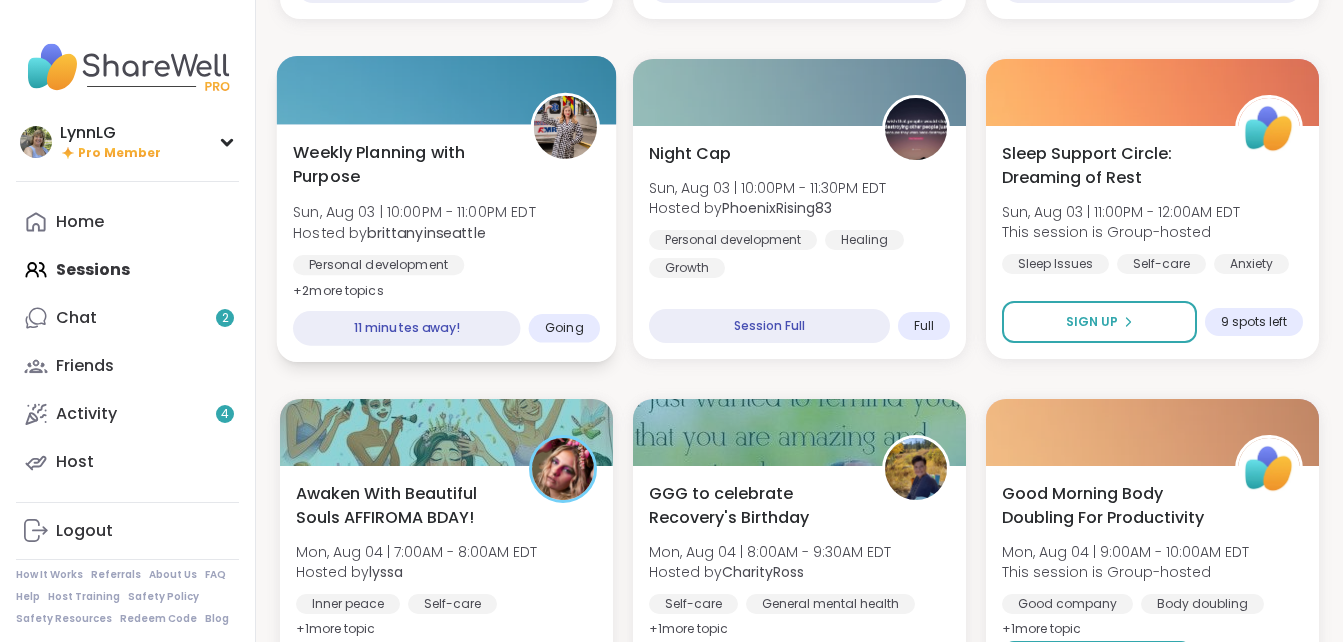 click on "Weekly Planning with Purpose Sun, Aug 03 | 10:00PM - 11:00PM EDT Hosted by [USERNAME] Personal development Stress management Goal-setting + 2  more topic s" at bounding box center [446, 221] 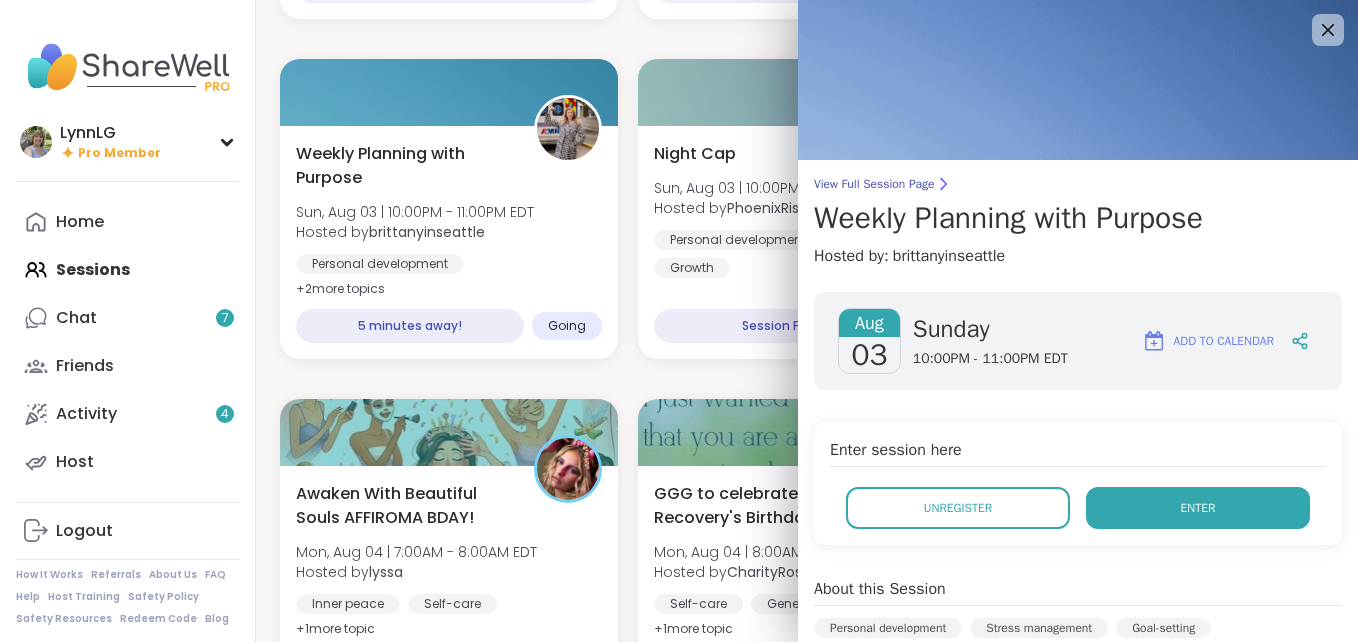 click on "Enter" at bounding box center (1198, 508) 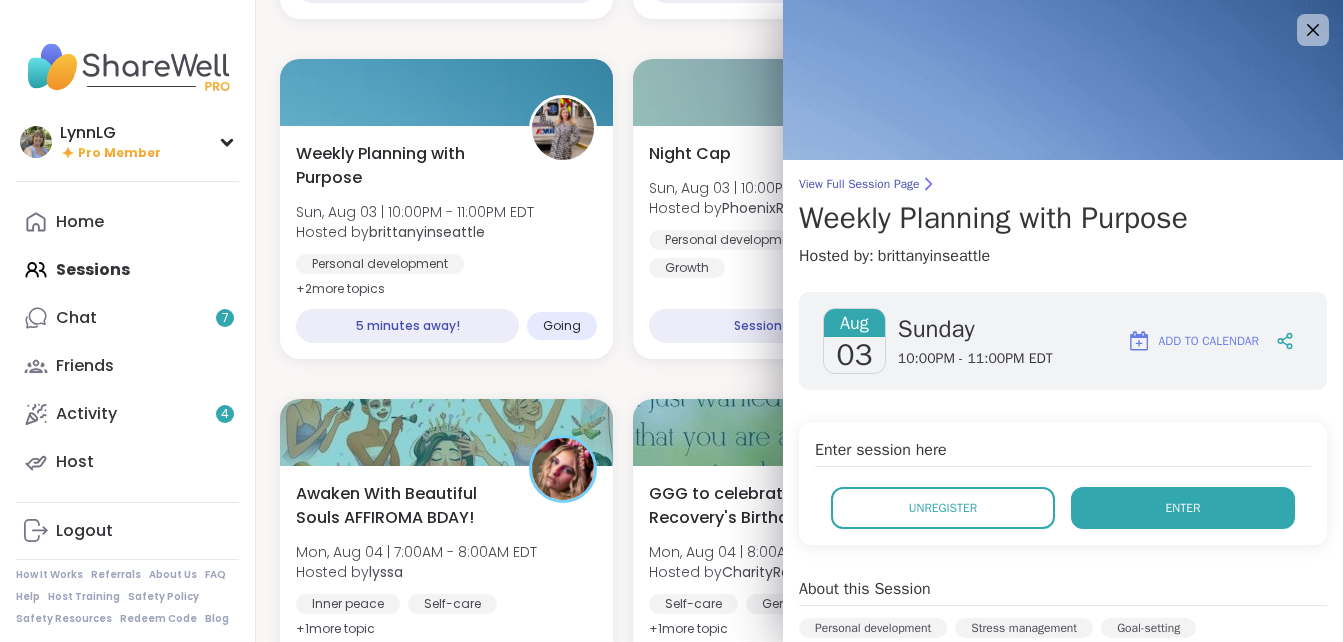 click on "Enter" at bounding box center (1183, 508) 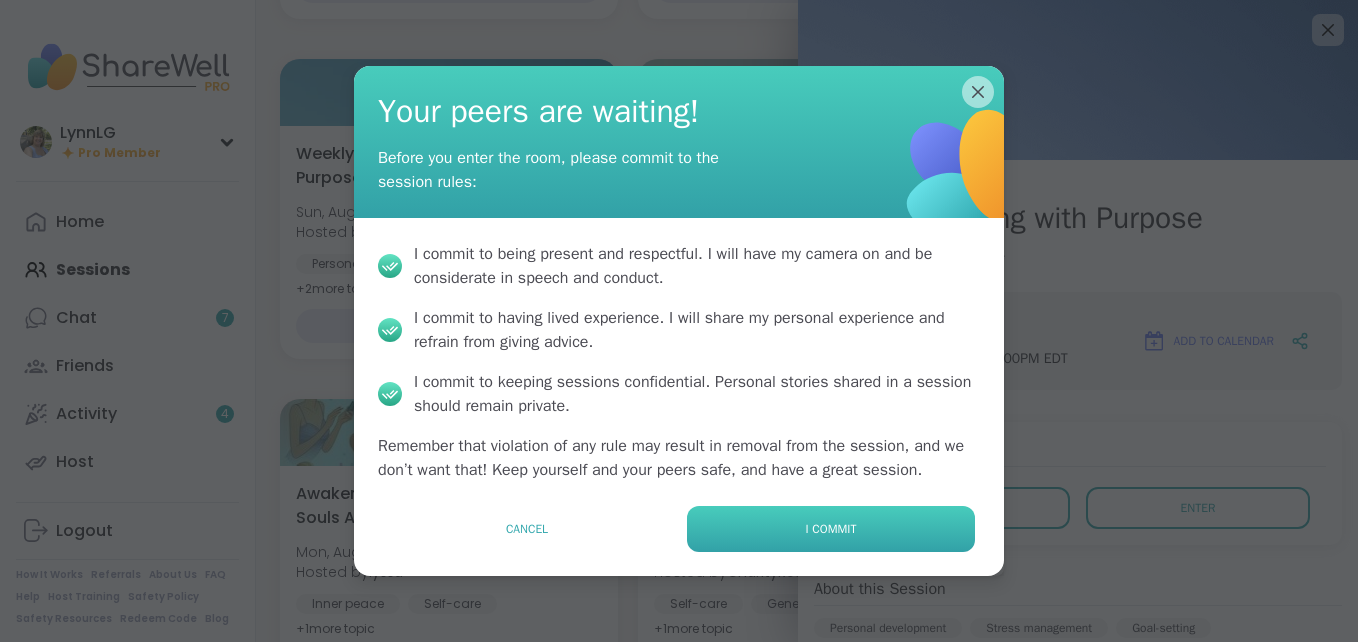 click on "I commit" at bounding box center (831, 529) 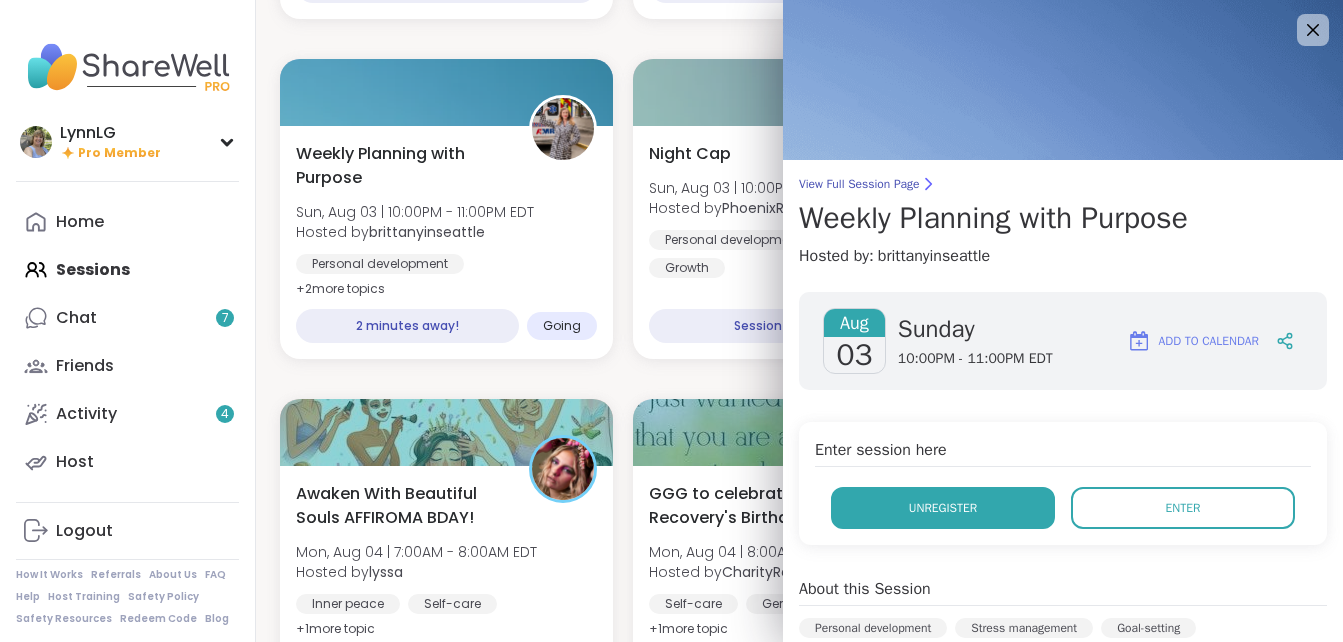 click on "Unregister" at bounding box center (943, 508) 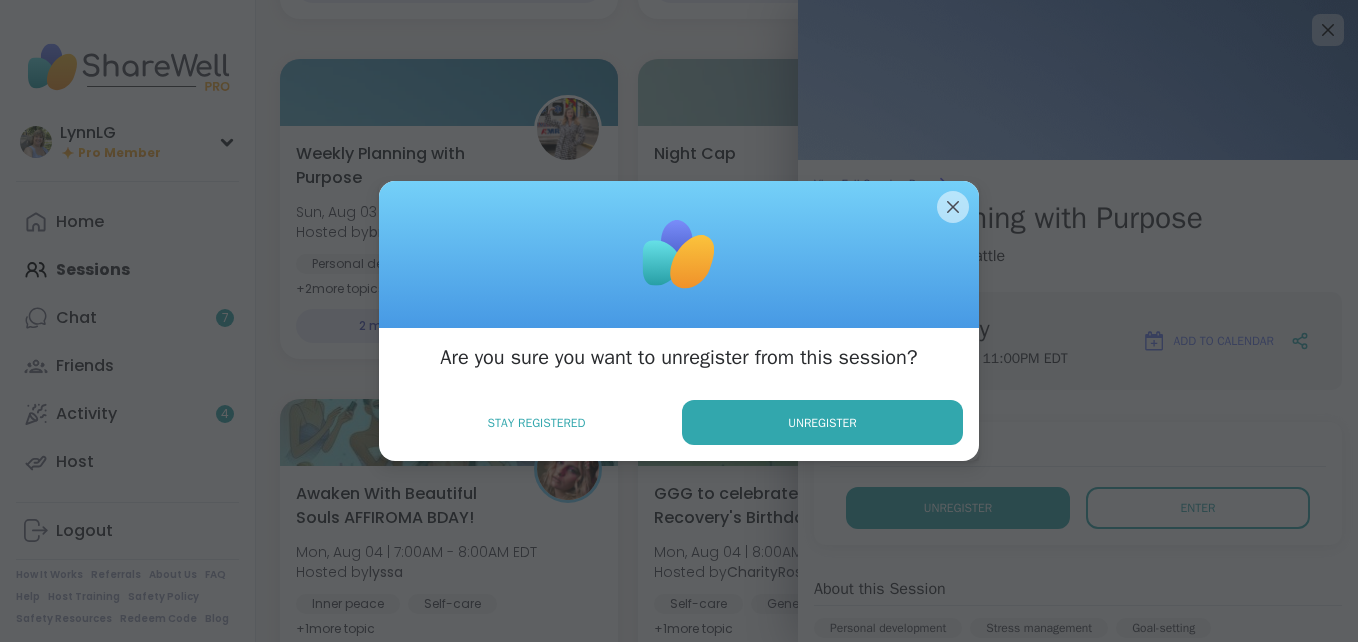 scroll, scrollTop: 0, scrollLeft: 0, axis: both 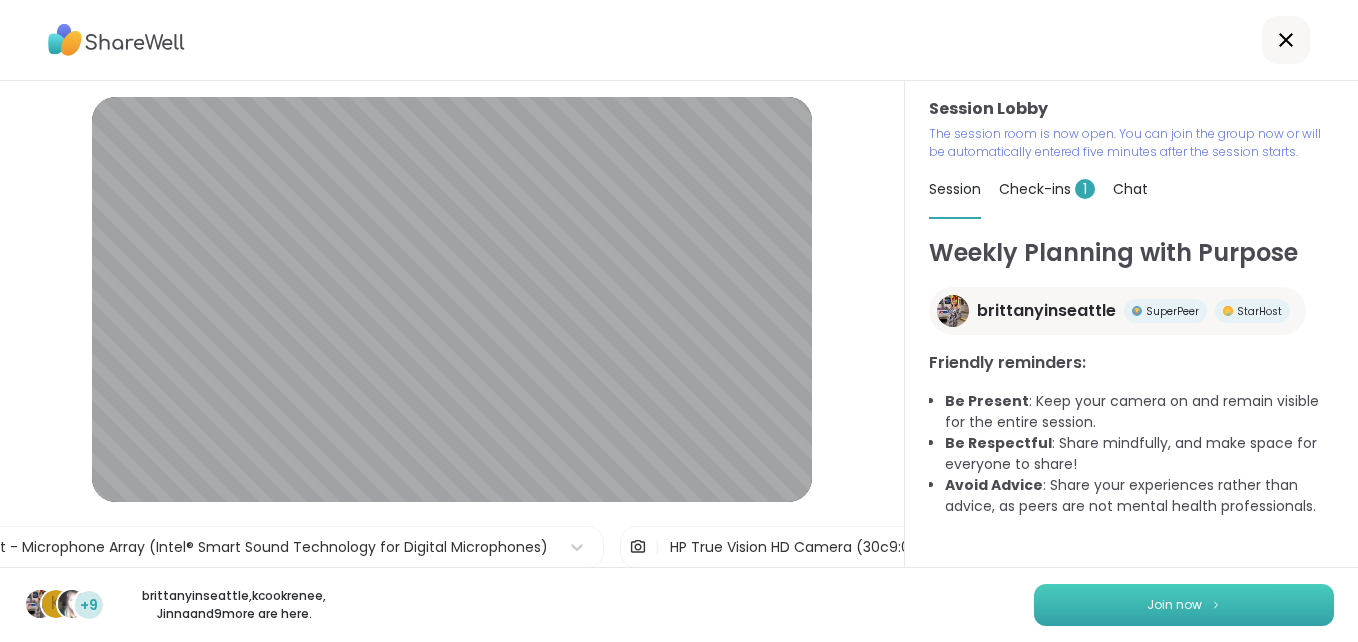 click on "Join now" at bounding box center (1184, 605) 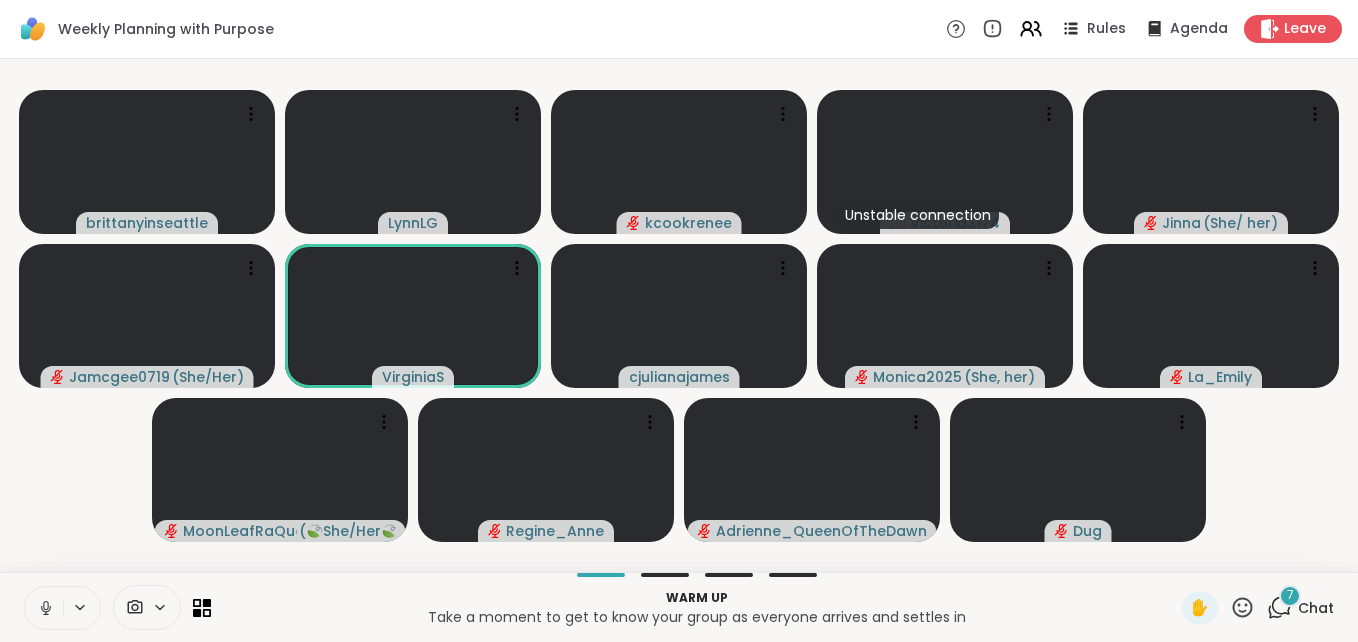 click on "Chat" at bounding box center [1316, 608] 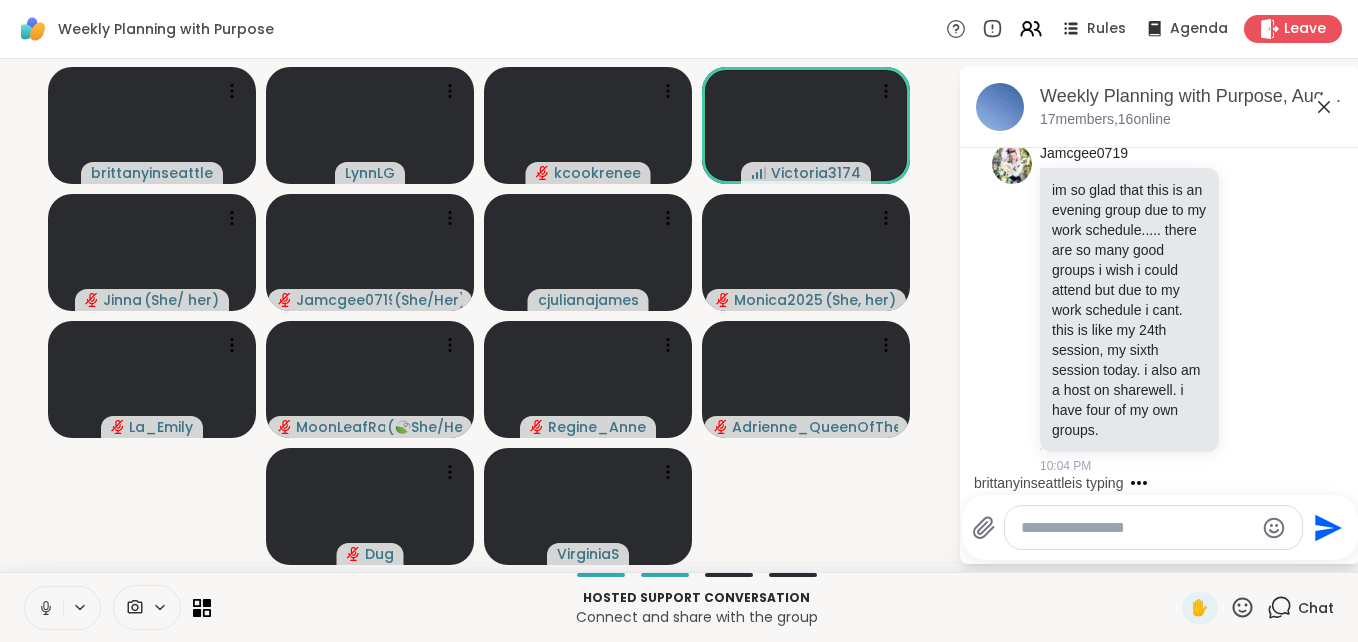 scroll, scrollTop: 2098, scrollLeft: 0, axis: vertical 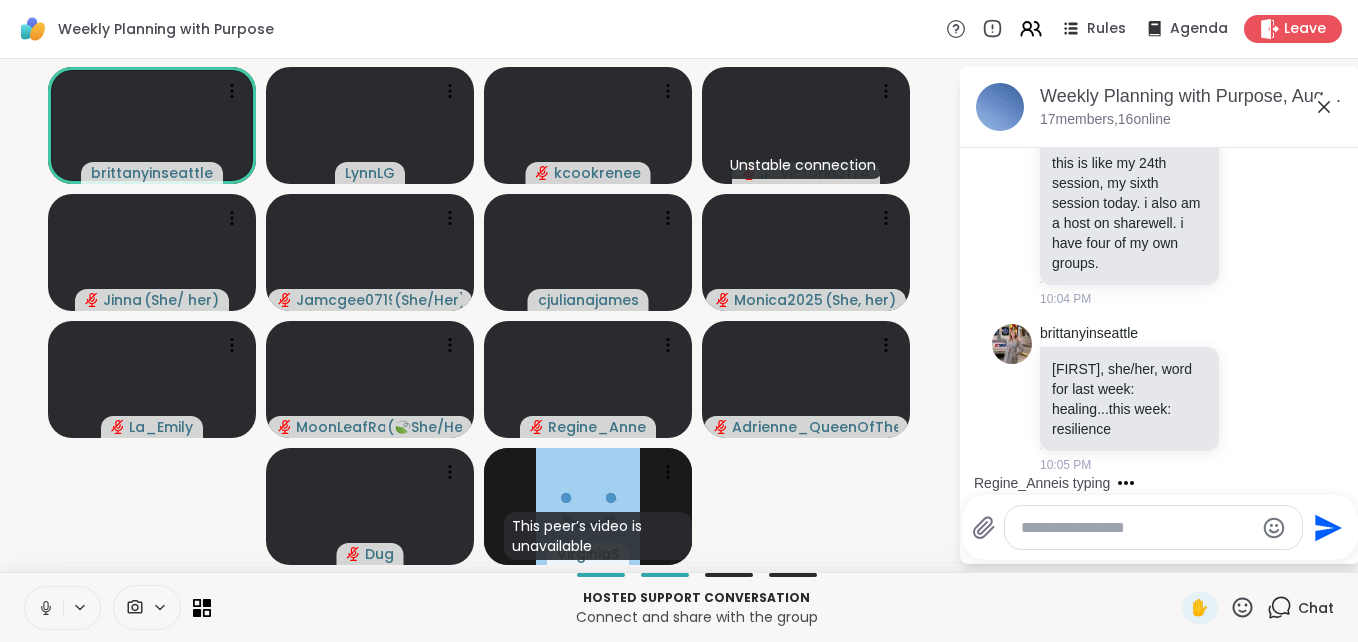 click 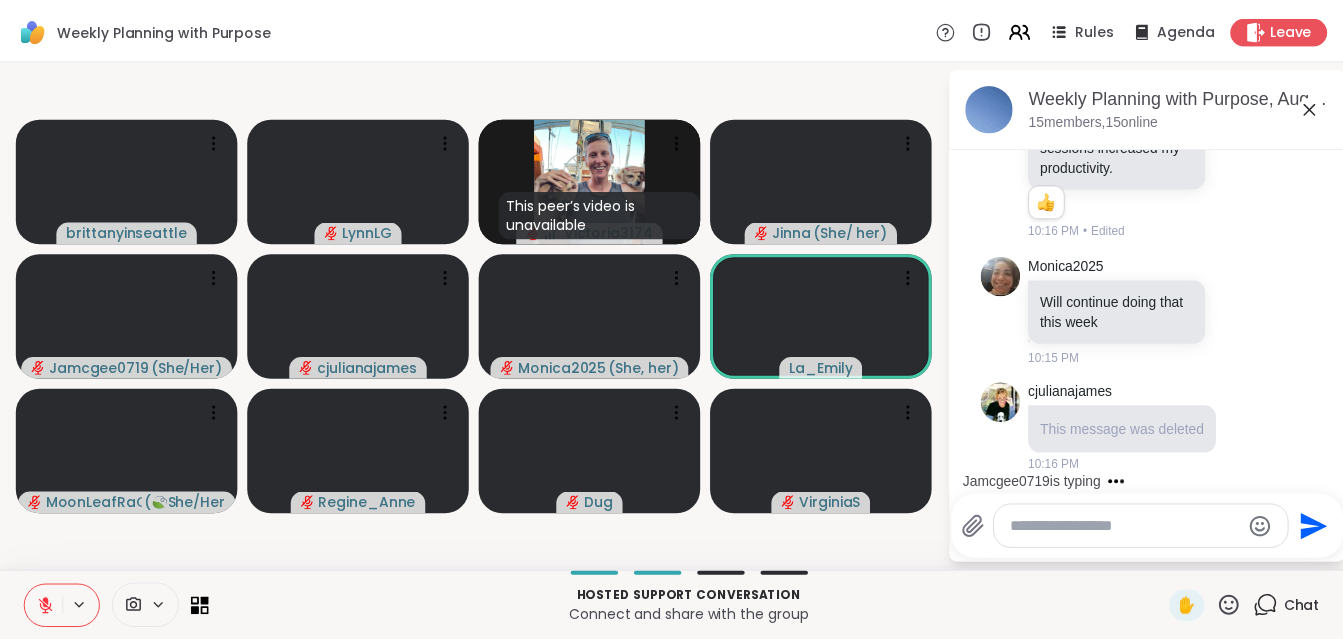 scroll, scrollTop: 5598, scrollLeft: 0, axis: vertical 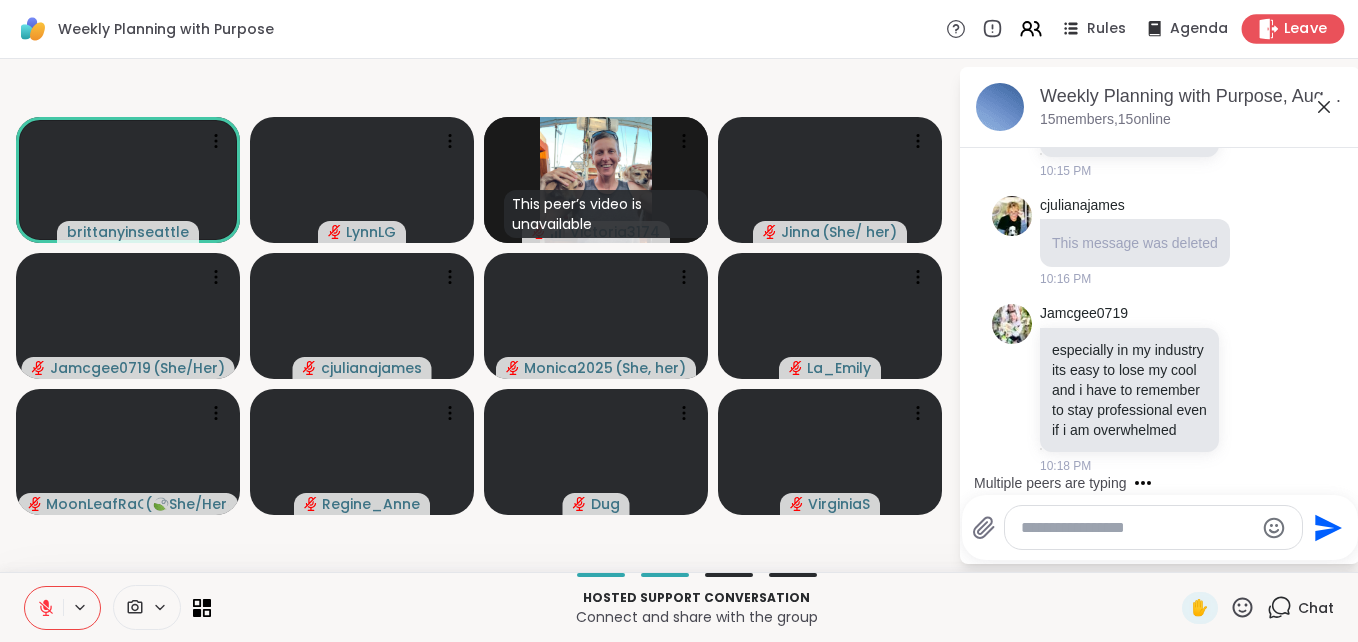 click on "Leave" at bounding box center (1306, 29) 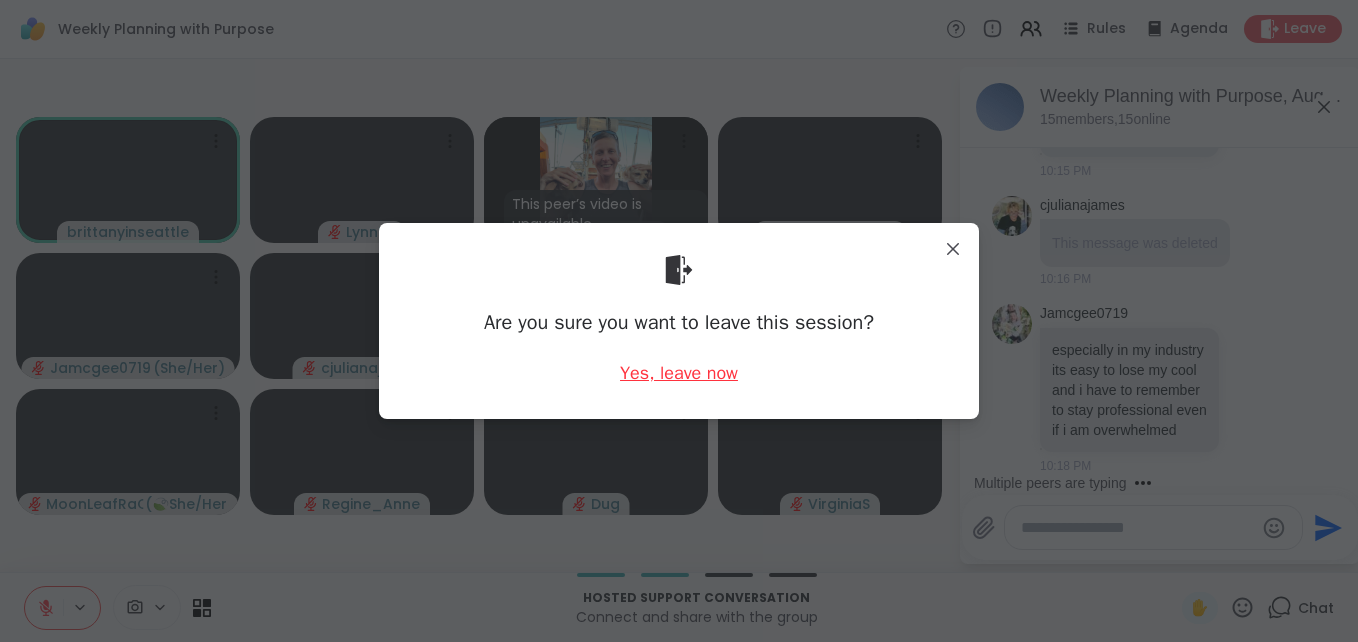 click on "Yes, leave now" at bounding box center (679, 373) 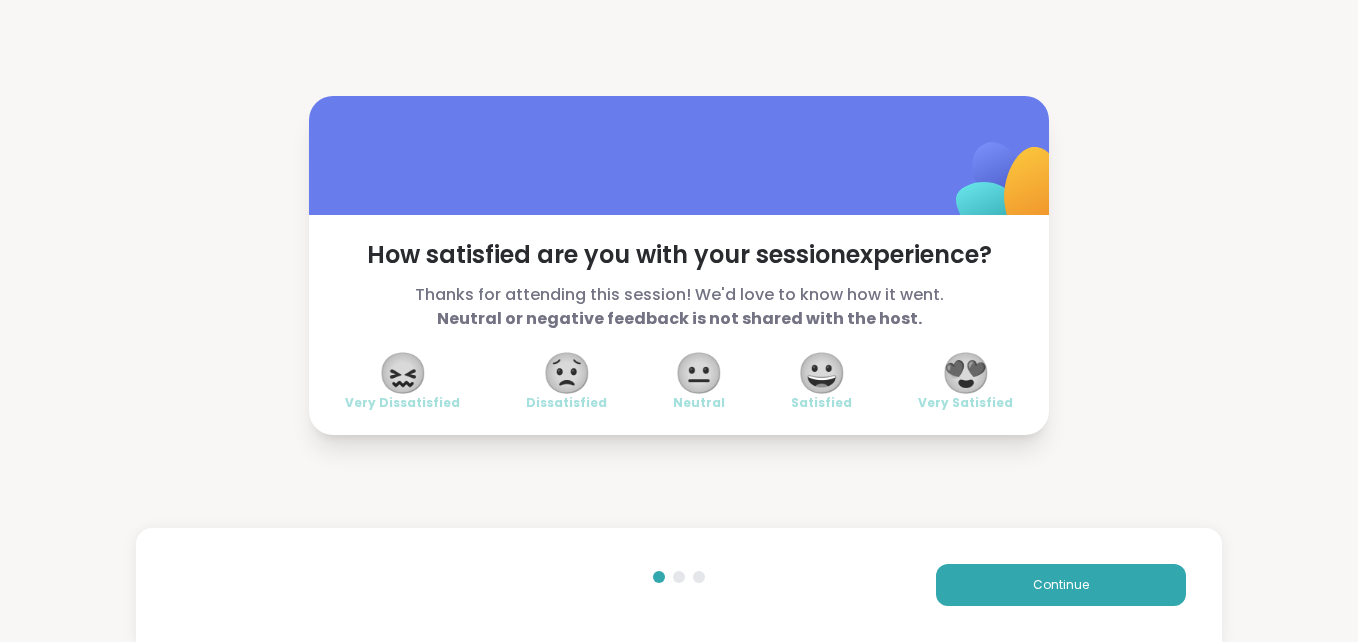 click on "How satisfied are you with your   session  experience? Thanks for attending this
session! We'd love to know how it went. Neutral or negative feedback is not shared with the host. 😖 Very Dissatisfied 😟 Dissatisfied 😐 Neutral 😀 Satisfied 😍 Very Satisfied Continue" at bounding box center [679, 265] 